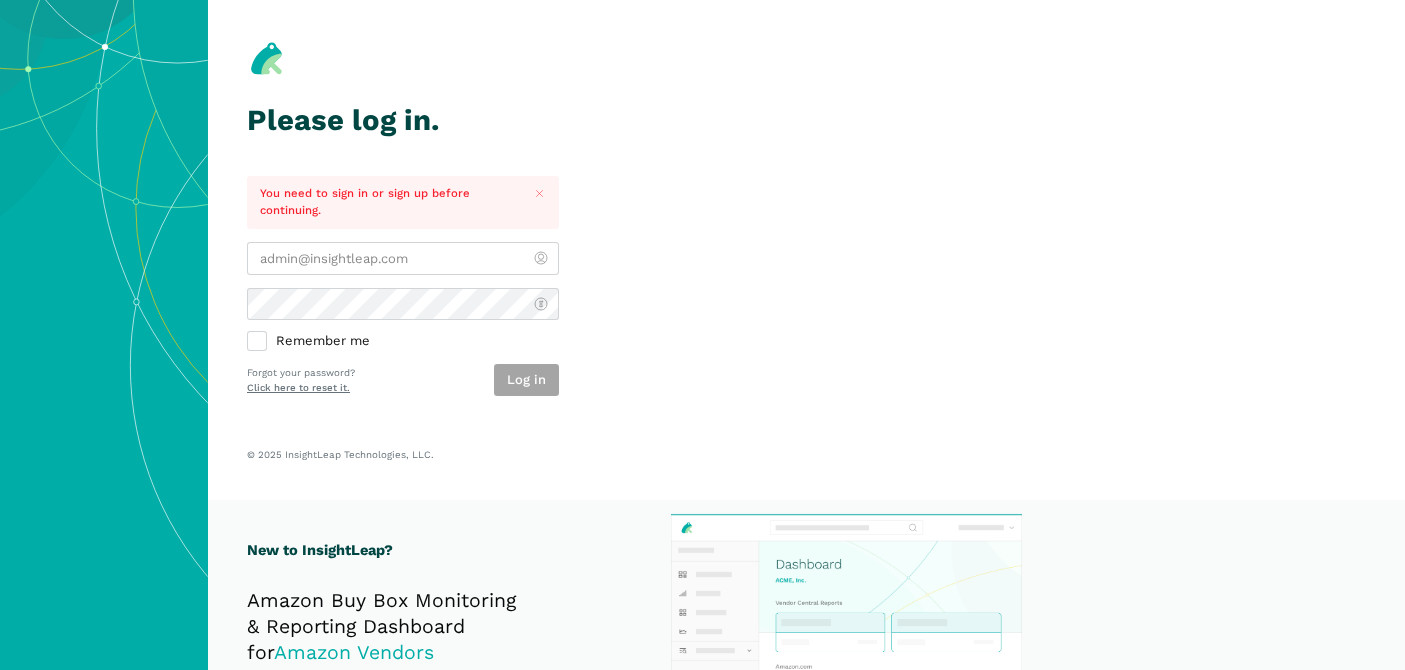 scroll, scrollTop: 0, scrollLeft: 0, axis: both 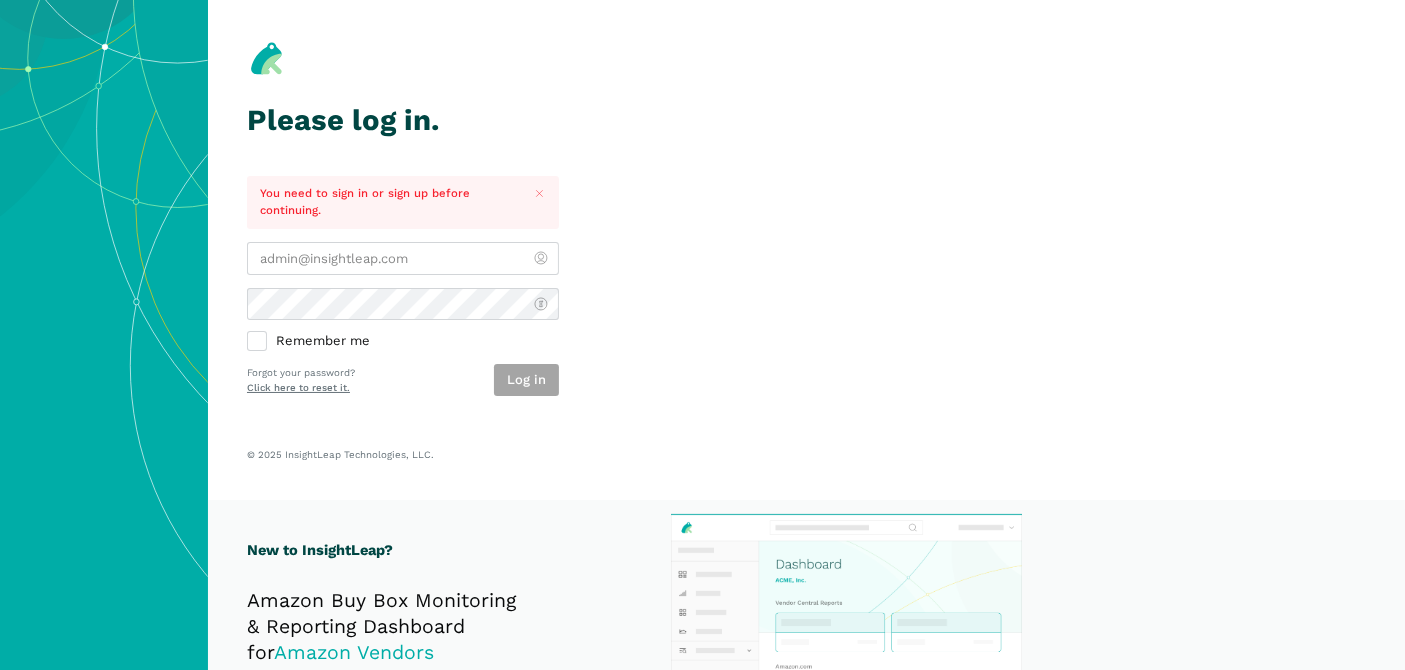 type on "[EMAIL]" 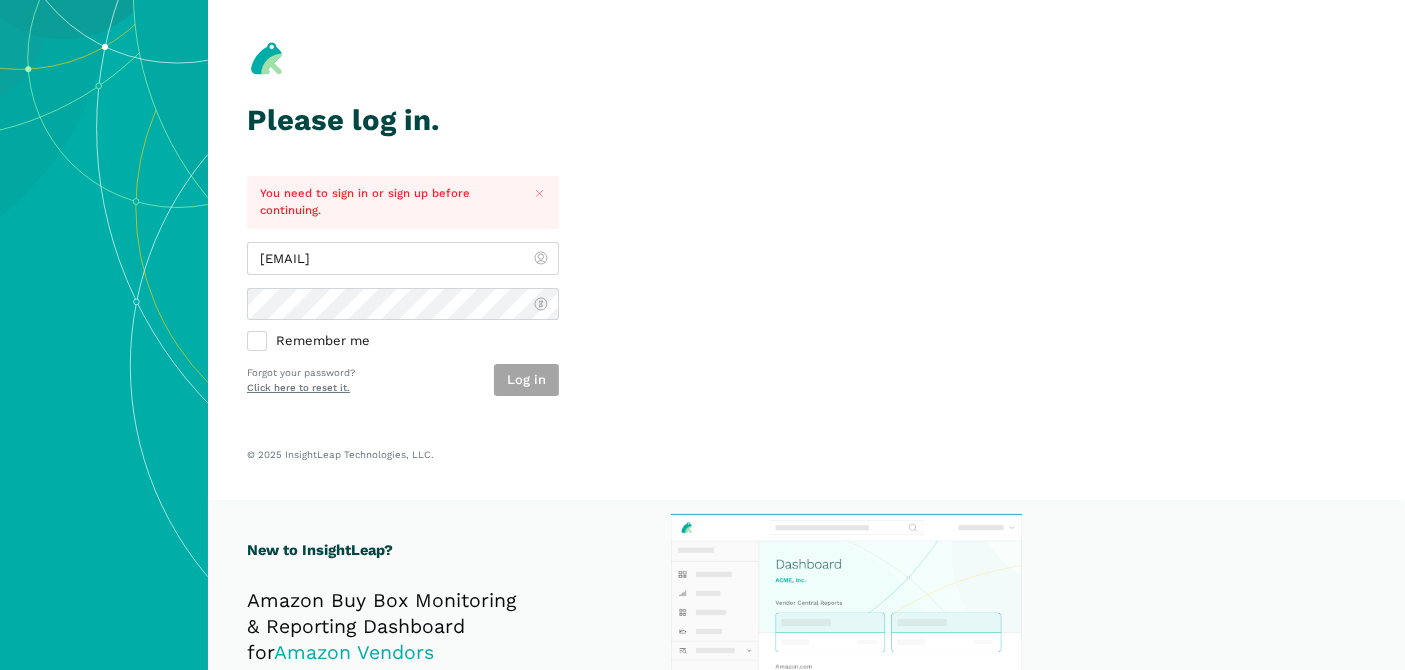 click on "Please log in.
You need to sign in or sign up before continuing.
[EMAIL]
Remember me
Log in
Forgot your password?
Click here to reset it.
© 2025 InsightLeap Technologies, LLC." at bounding box center [806, 250] 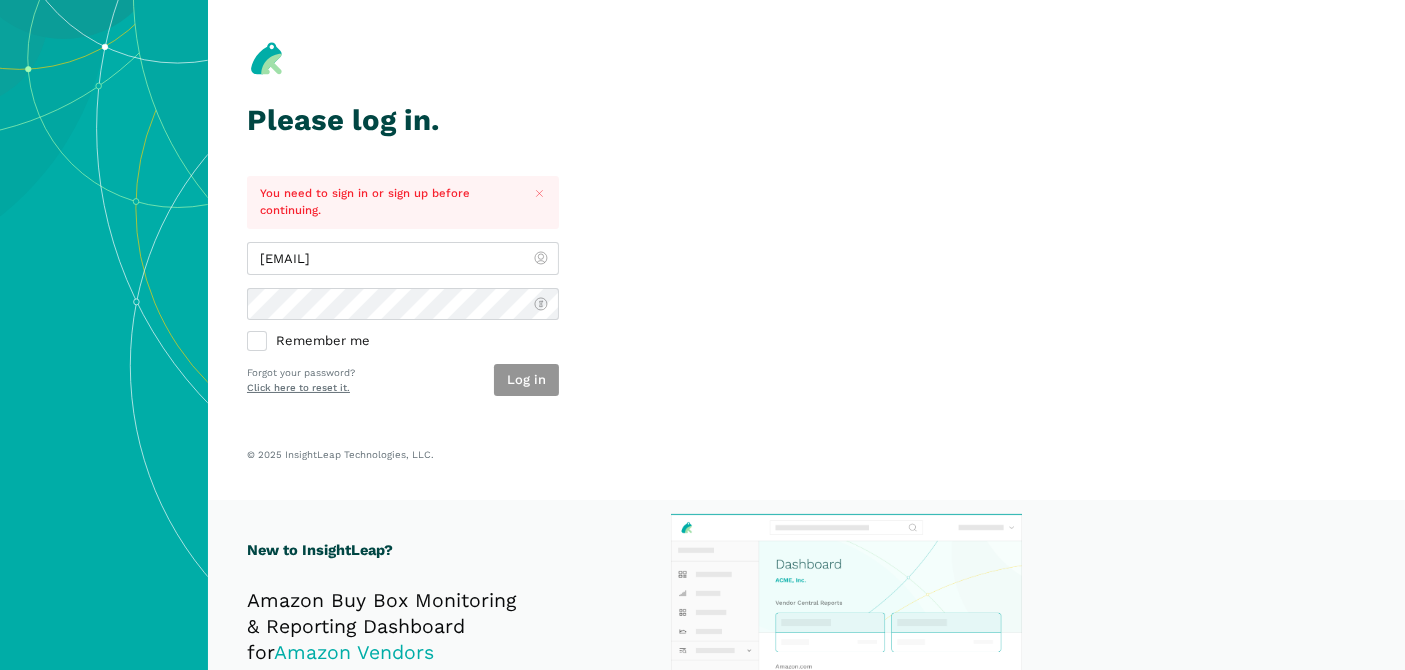 click on "Log in" at bounding box center (526, 380) 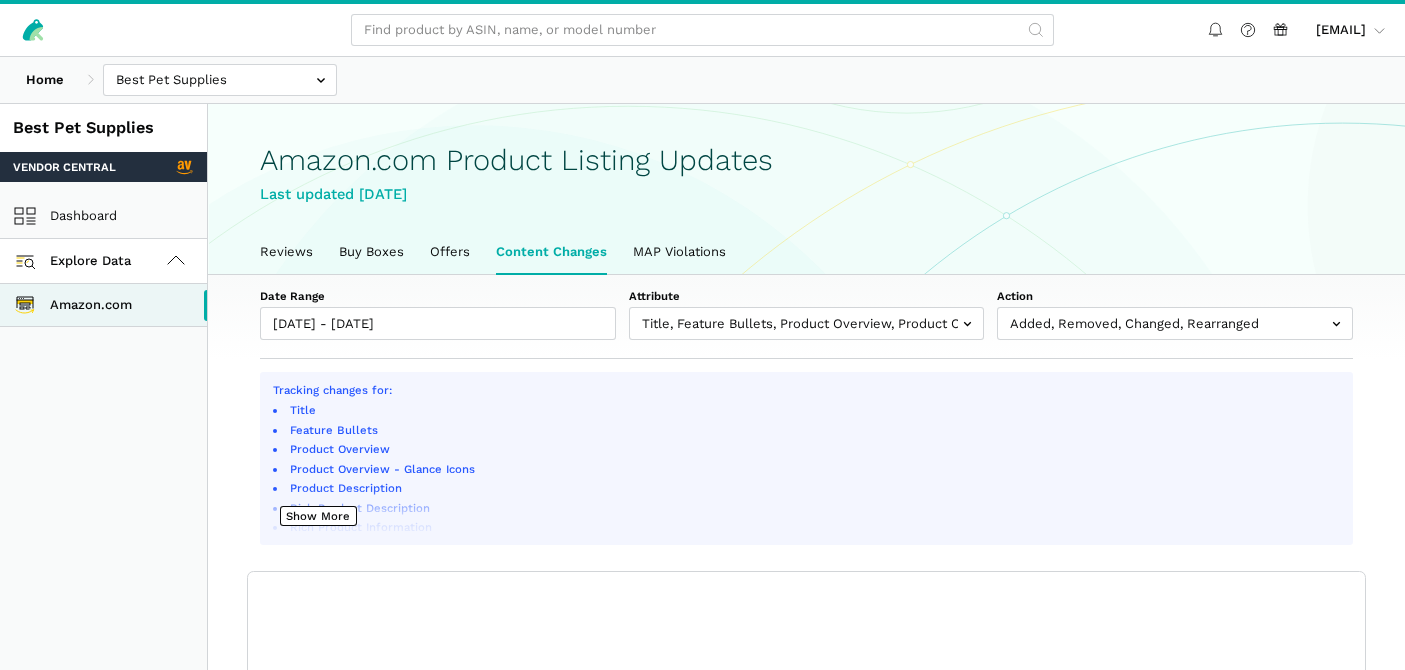 scroll, scrollTop: 0, scrollLeft: 0, axis: both 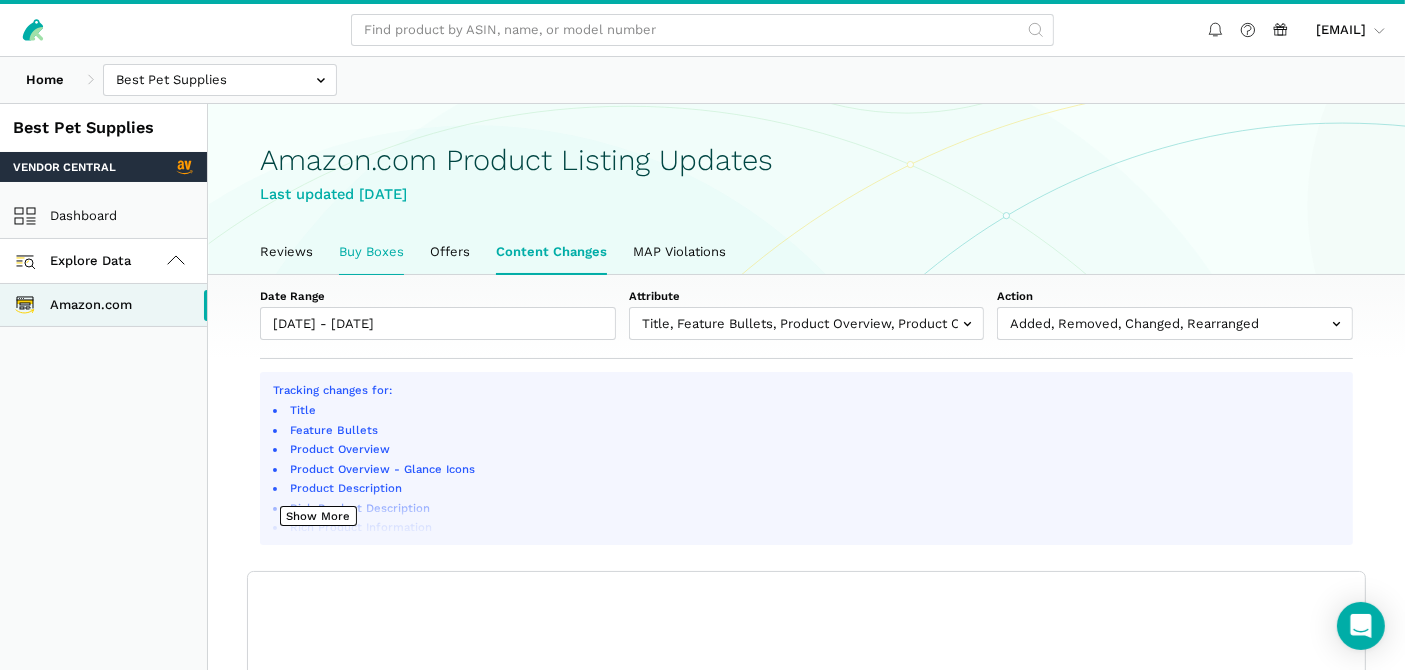 click on "Buy Boxes" at bounding box center [371, 252] 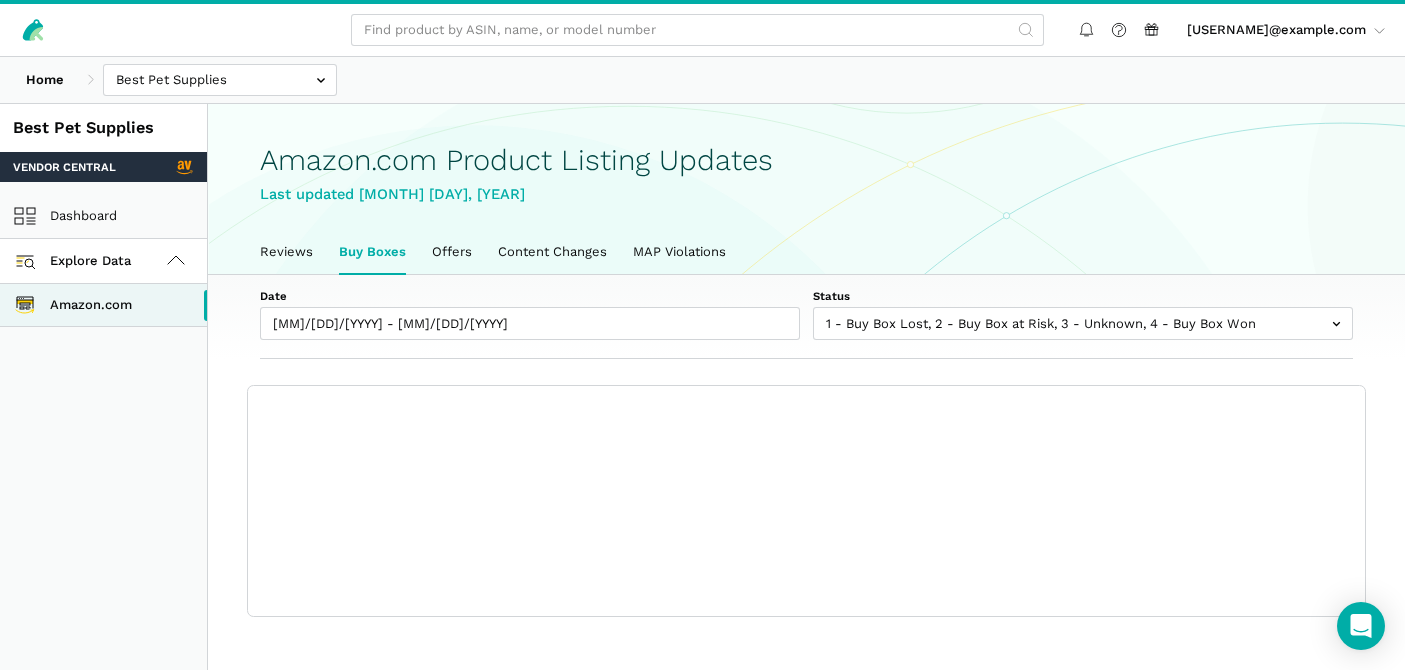 scroll, scrollTop: 0, scrollLeft: 0, axis: both 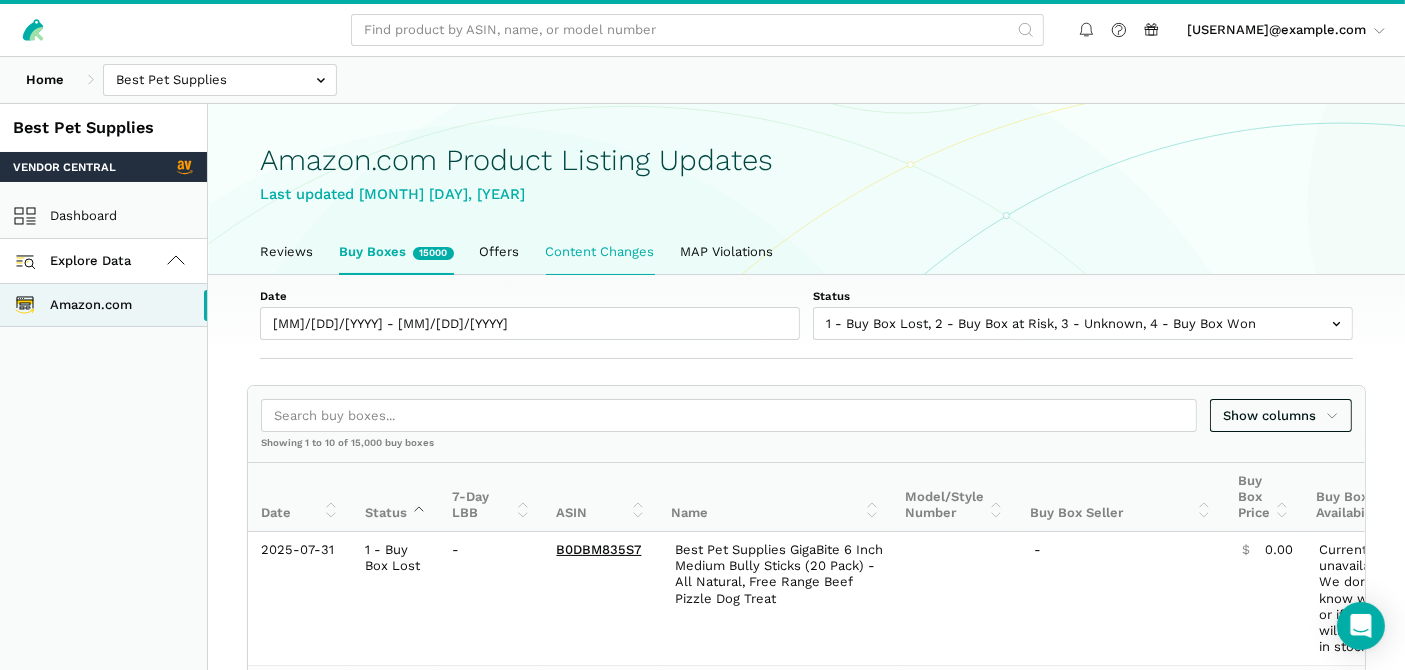 click on "Content Changes" at bounding box center [600, 252] 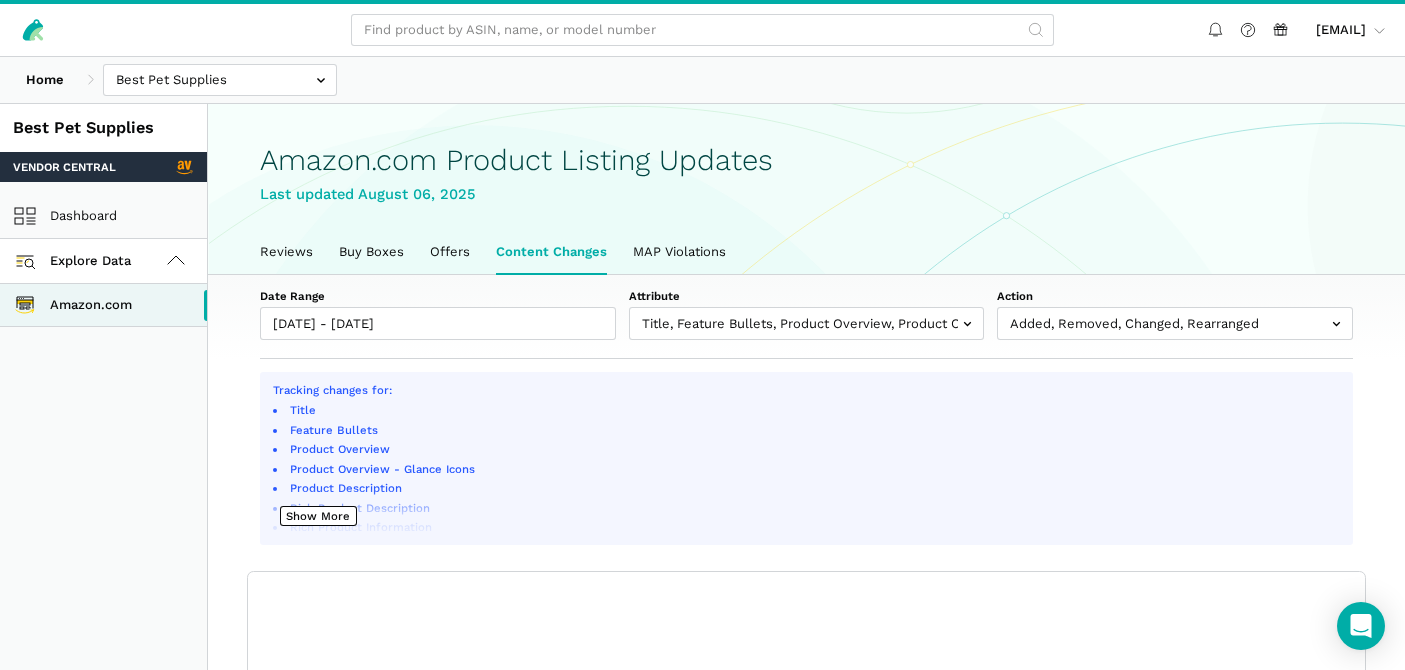 scroll, scrollTop: 0, scrollLeft: 0, axis: both 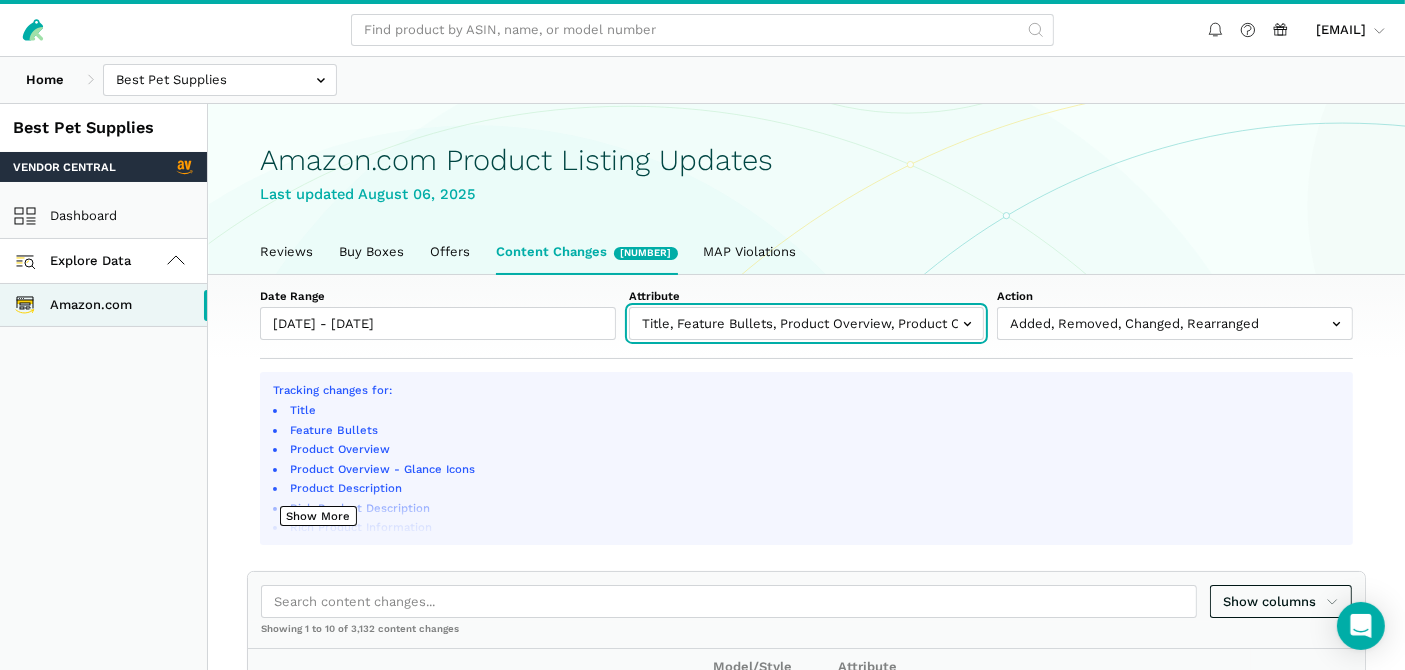click at bounding box center (807, 323) 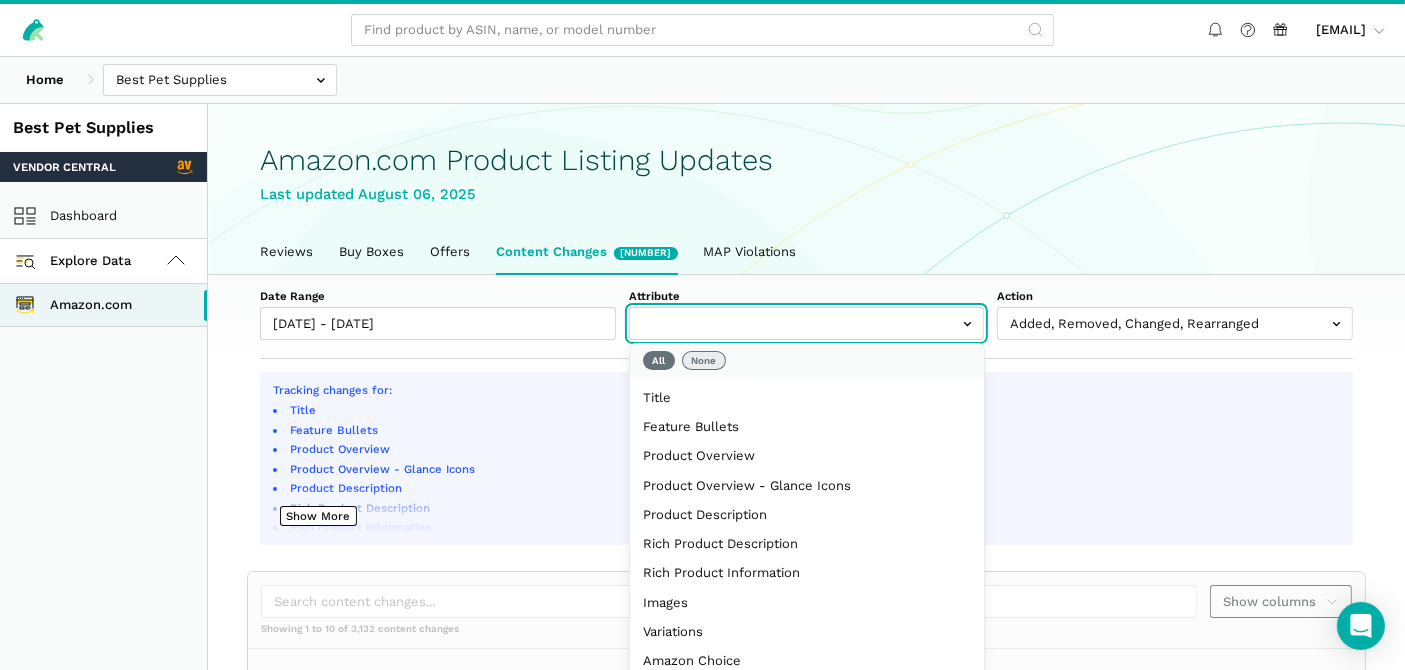 click on "None" at bounding box center (704, 361) 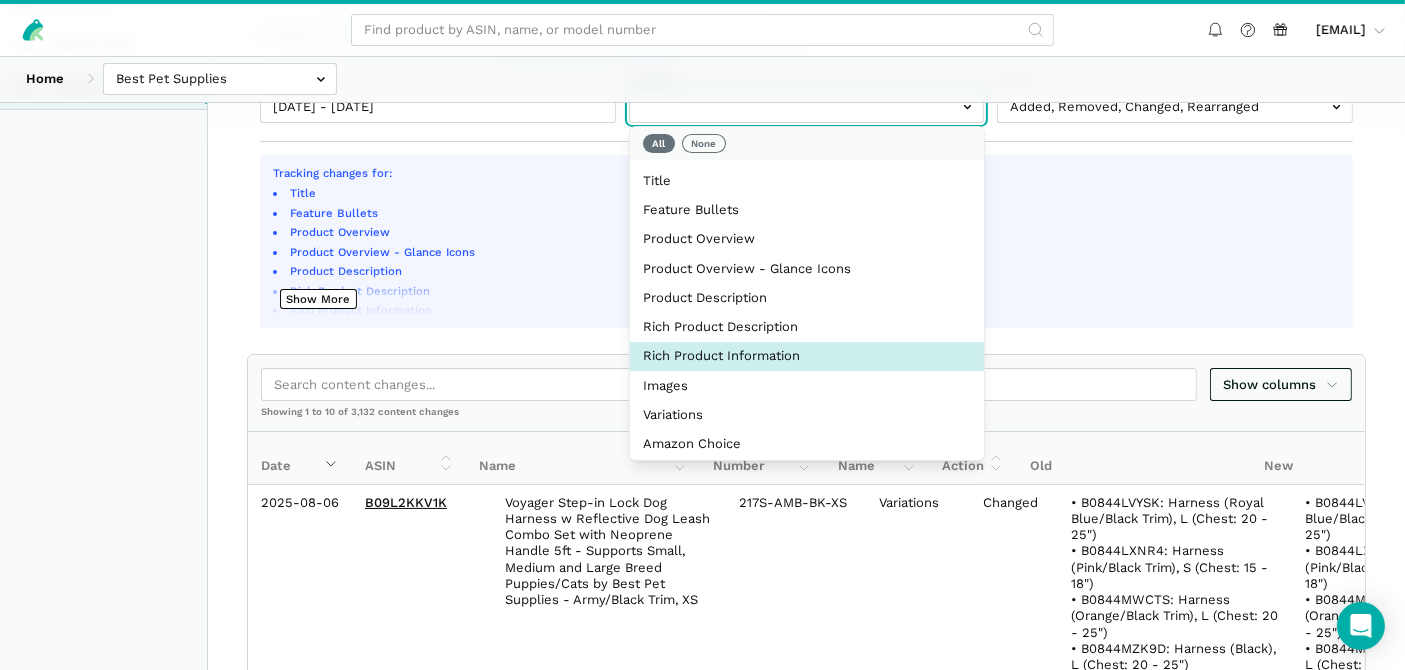 scroll, scrollTop: 222, scrollLeft: 0, axis: vertical 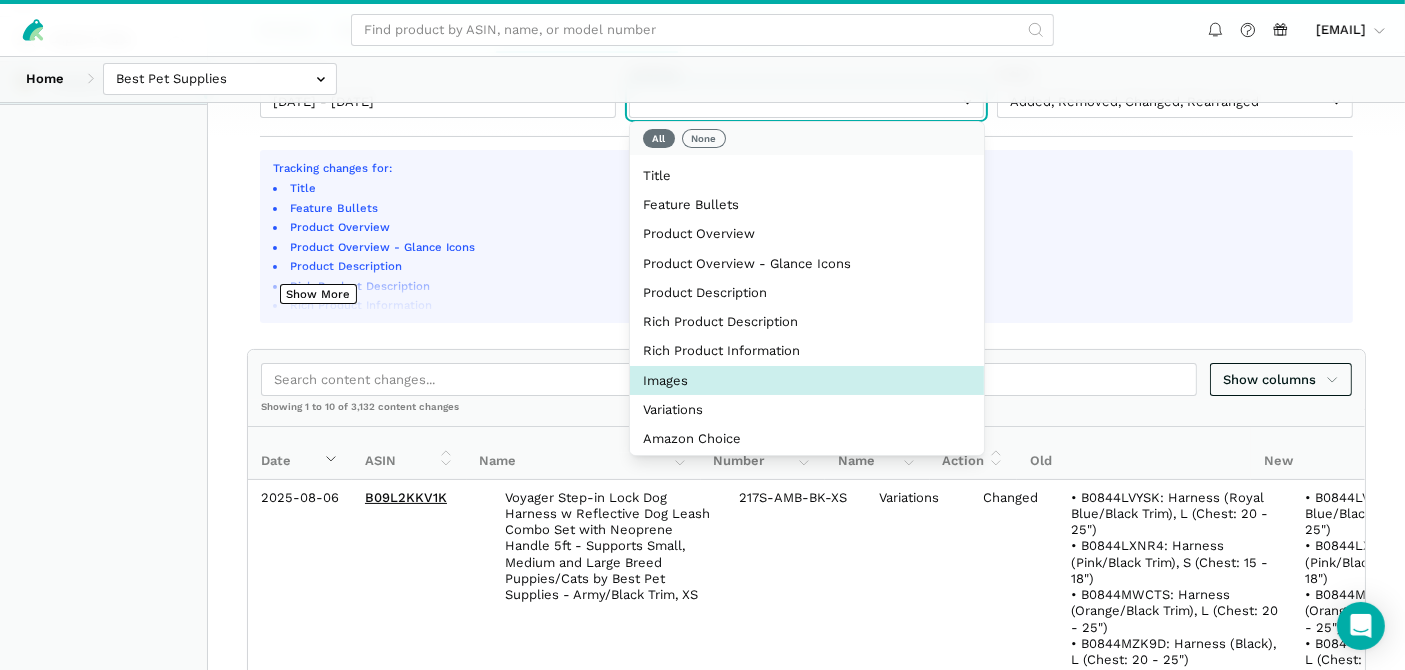 select on "image_urls" 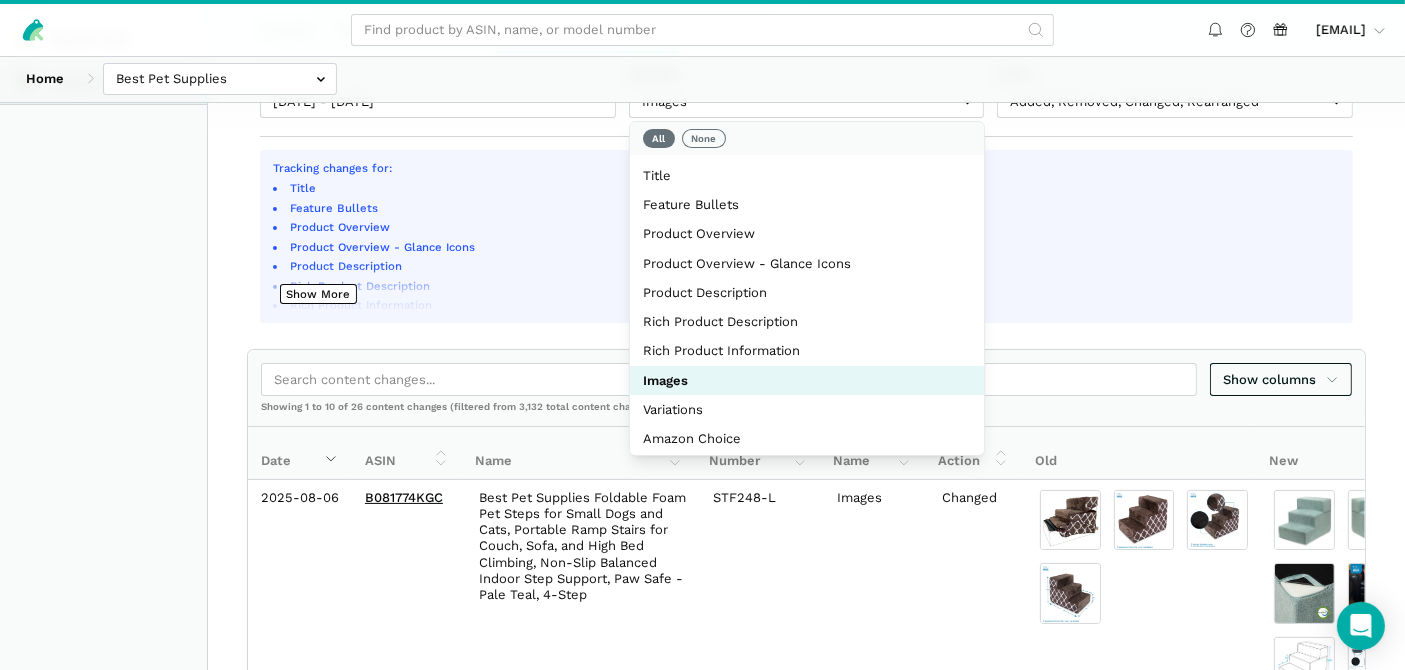 click on "Tracking changes for:
Title
Feature Bullets
Product Overview
Product Overview - Glance Icons
Product Description
Rich Product Description
Rich Product Information
Images
Variations
Amazon Choice
Best Seller
A+ Product Description
A+ Batch
A+ Brand Story
A+ Sustainability
Climate Pledge Friendly
Provenance Certifications
Frequently Returned Item
Show More
Show columns
Showing 1 to 10 of 26 content changes (filtered from 3,132 total content changes)
Date ASIN Name Model/Style Number Attribute Name Action Old New
Date ASIN Name Model/Style Number Attribute Name Action Old New
2025-08-06 B081774KGC STF248-L Images Images" at bounding box center [806, 1406] 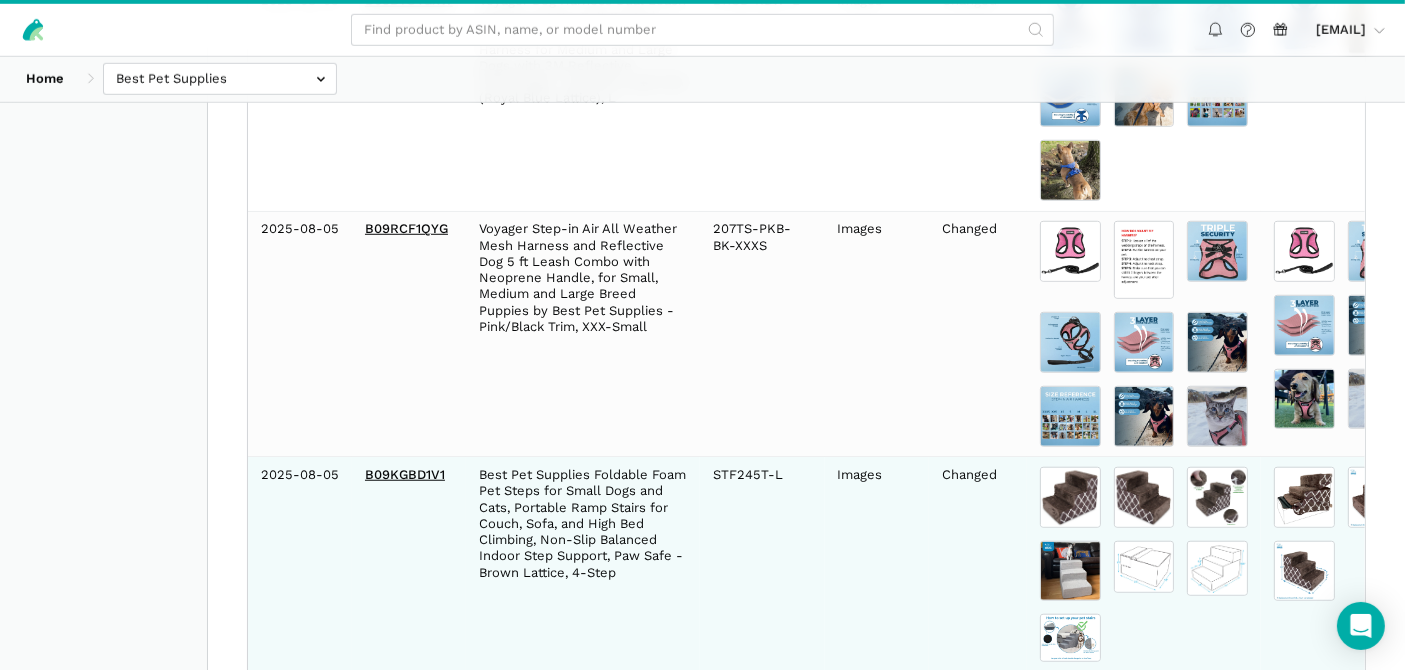scroll, scrollTop: 1555, scrollLeft: 0, axis: vertical 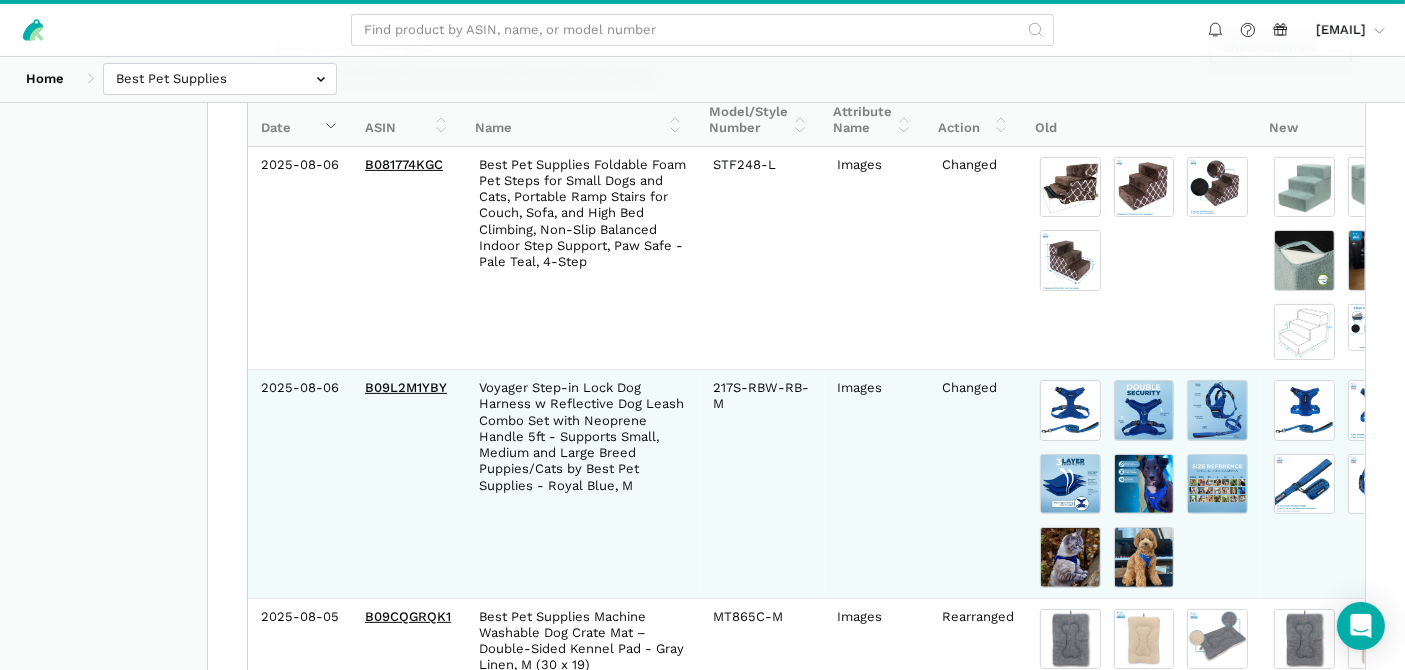 click at bounding box center [1070, 410] 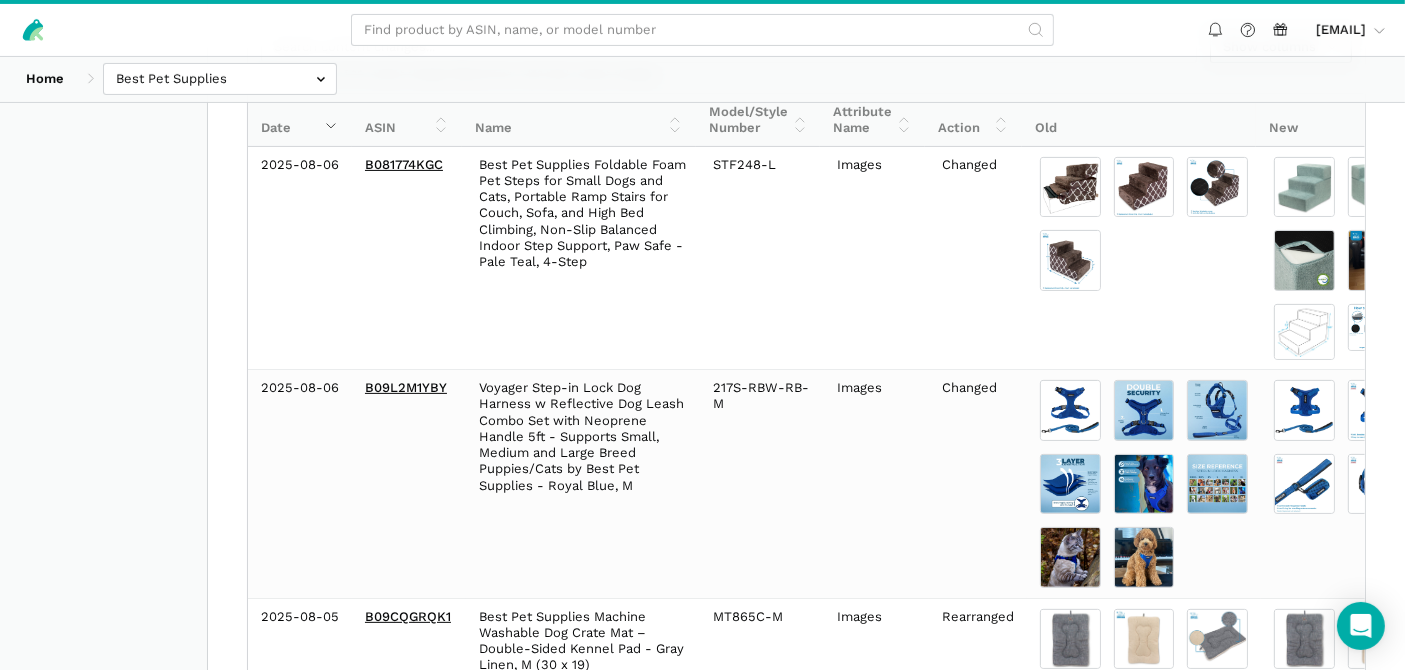 scroll, scrollTop: 0, scrollLeft: 0, axis: both 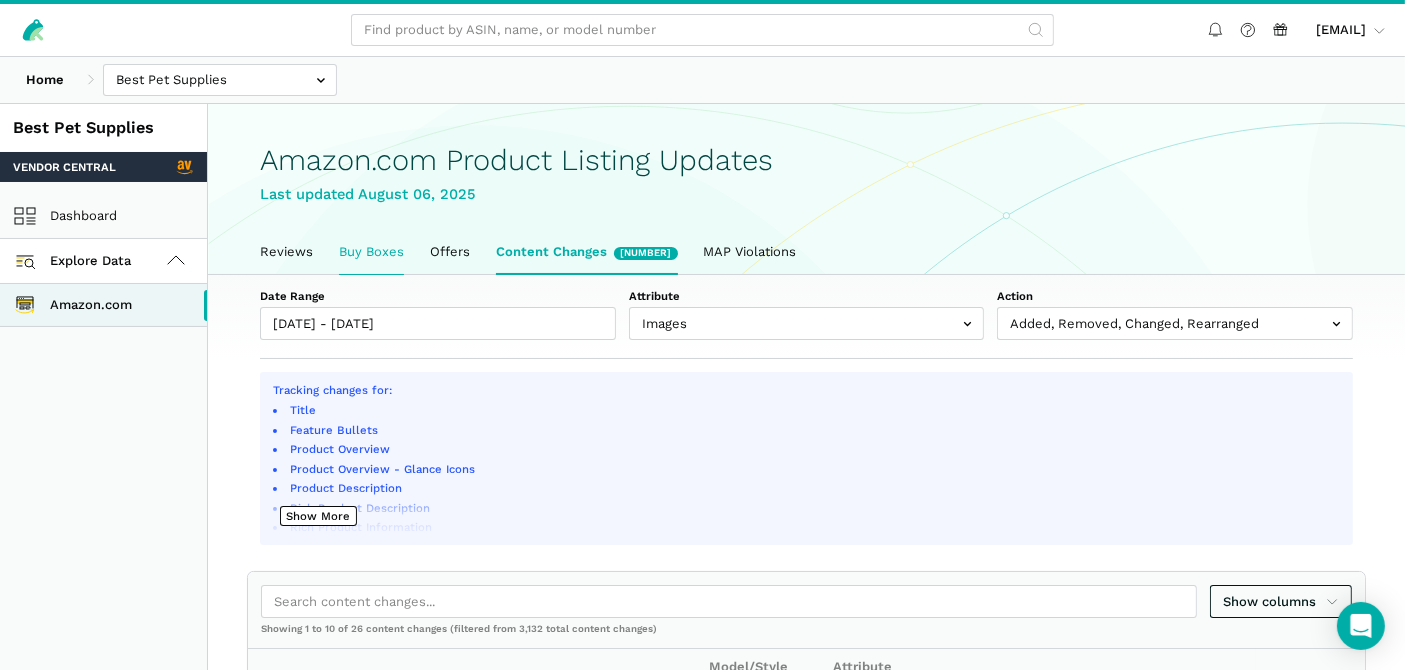 click on "Buy Boxes" at bounding box center [371, 252] 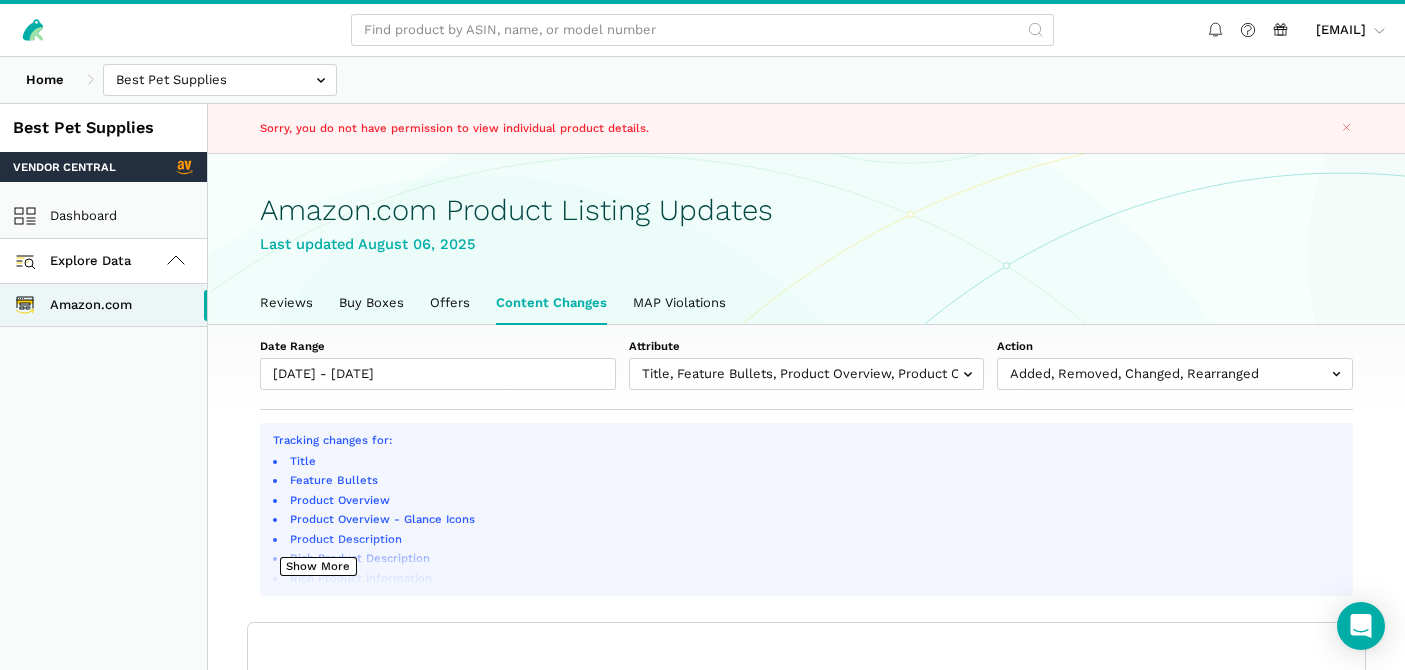 scroll, scrollTop: 0, scrollLeft: 0, axis: both 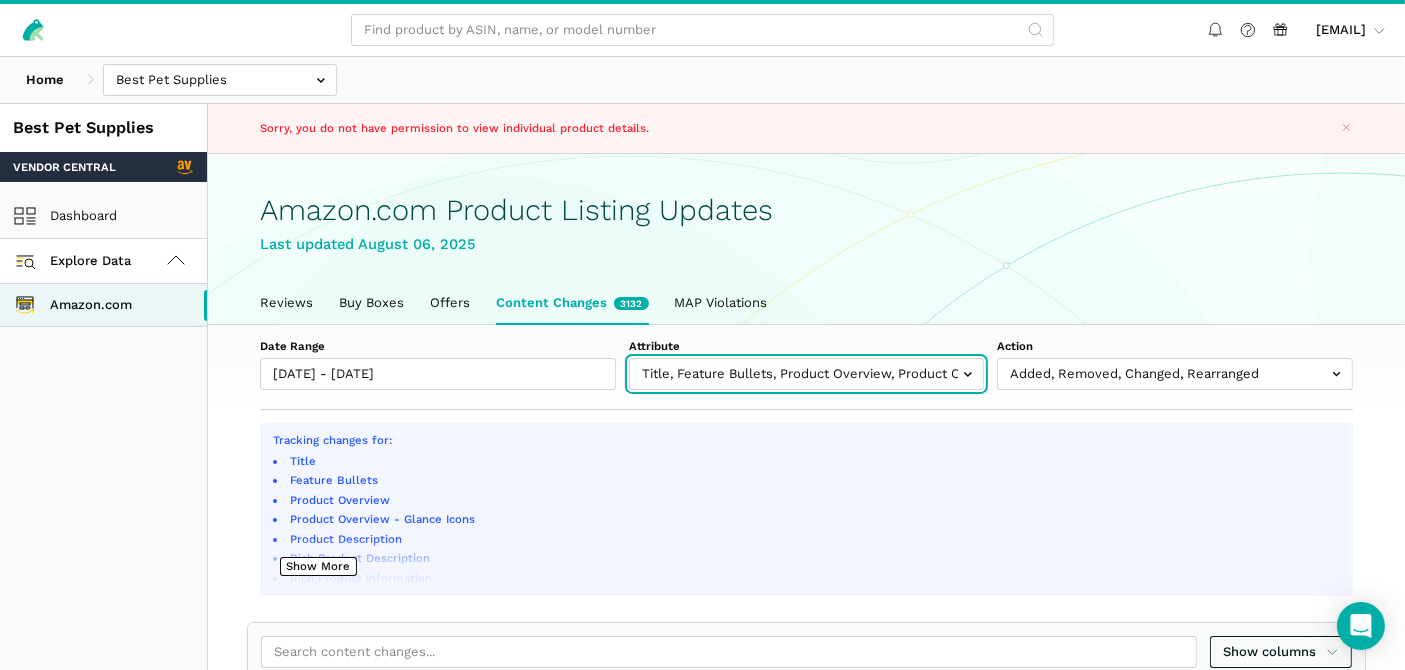 click at bounding box center (807, 374) 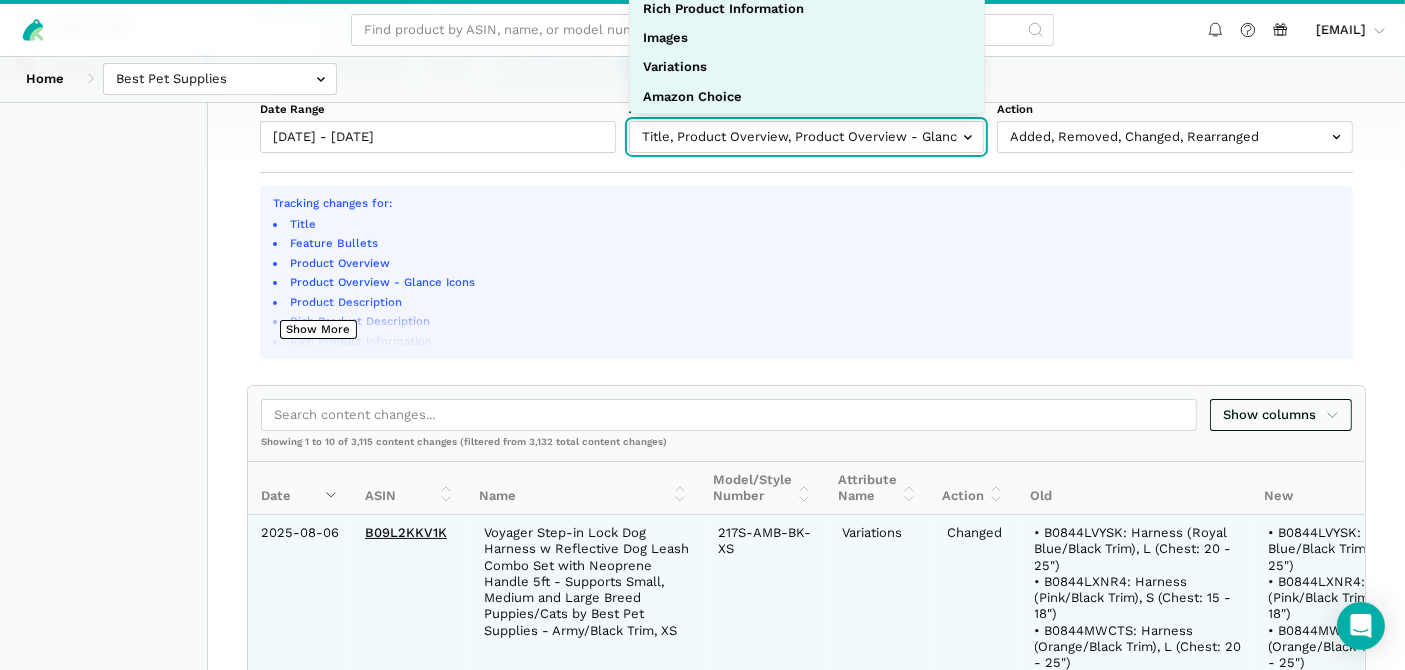 scroll, scrollTop: 0, scrollLeft: 0, axis: both 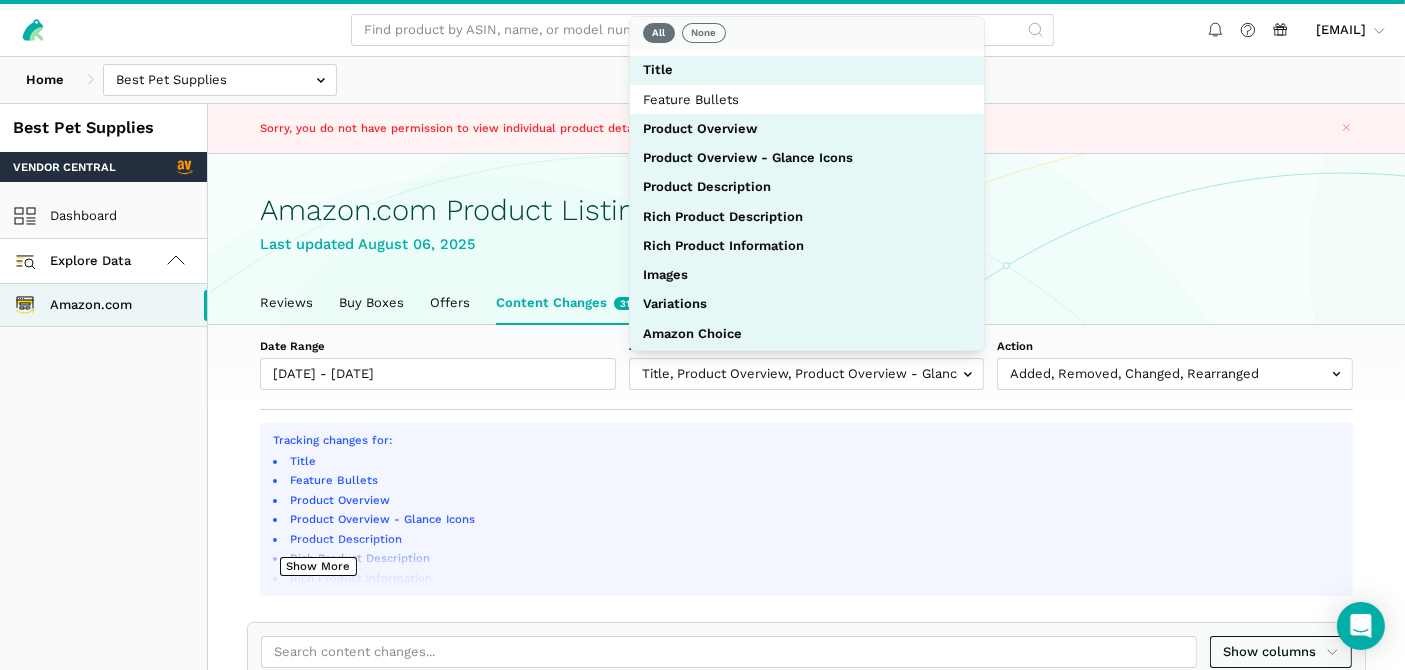 click on "Tracking changes for:
Title
Feature Bullets
Product Overview
Product Overview - Glance Icons
Product Description
Rich Product Description
Rich Product Information
Images
Variations
Amazon Choice
Best Seller
A+ Product Description
A+ Batch
A+ Brand Story
A+ Sustainability
Climate Pledge Friendly
Provenance Certifications
Frequently Returned Item
Show More
Show columns
Showing 1 to 10 of 3,115 content changes (filtered from 3,132 total content changes)
Date ASIN Name Model/Style Number Attribute Name Action Old New
Date ASIN Name Model/Style Number Attribute Name Action Old New
2025-08-06 B09L2KKV1K 217S-AMB-BK-XS" at bounding box center [806, 35870] 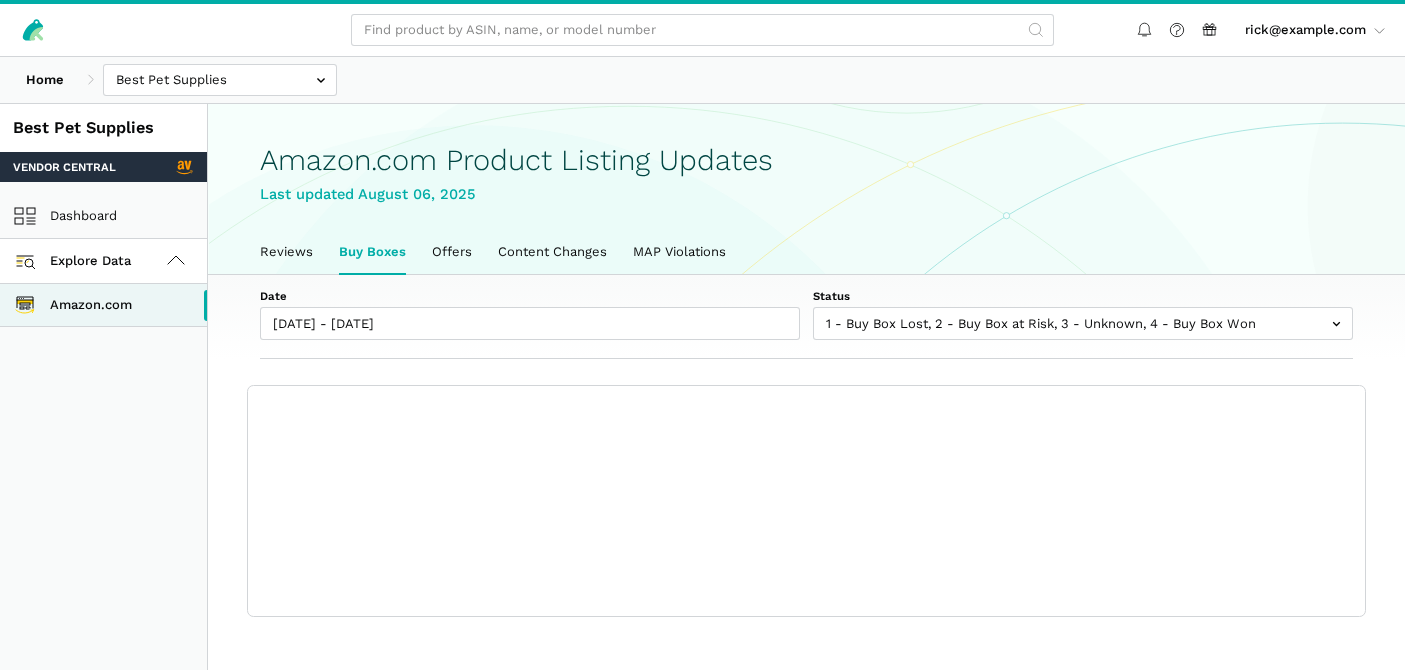 scroll, scrollTop: 0, scrollLeft: 0, axis: both 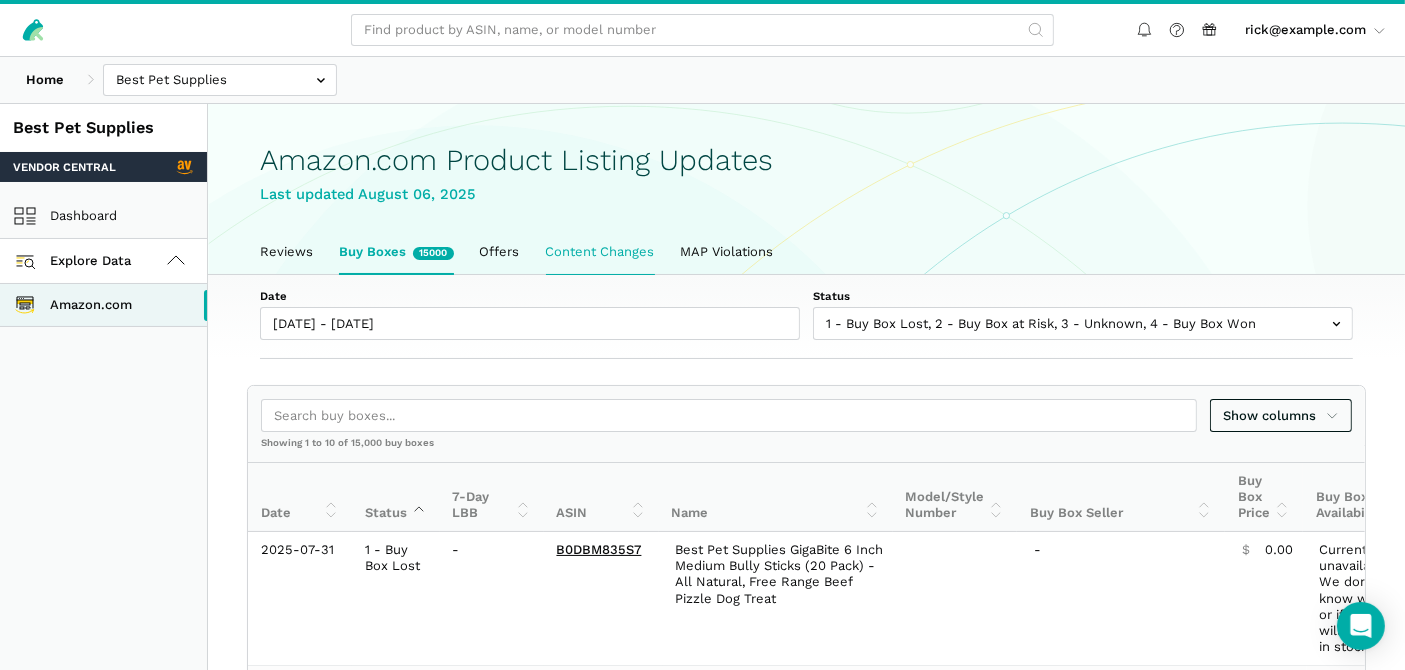 click on "Content Changes" at bounding box center [600, 252] 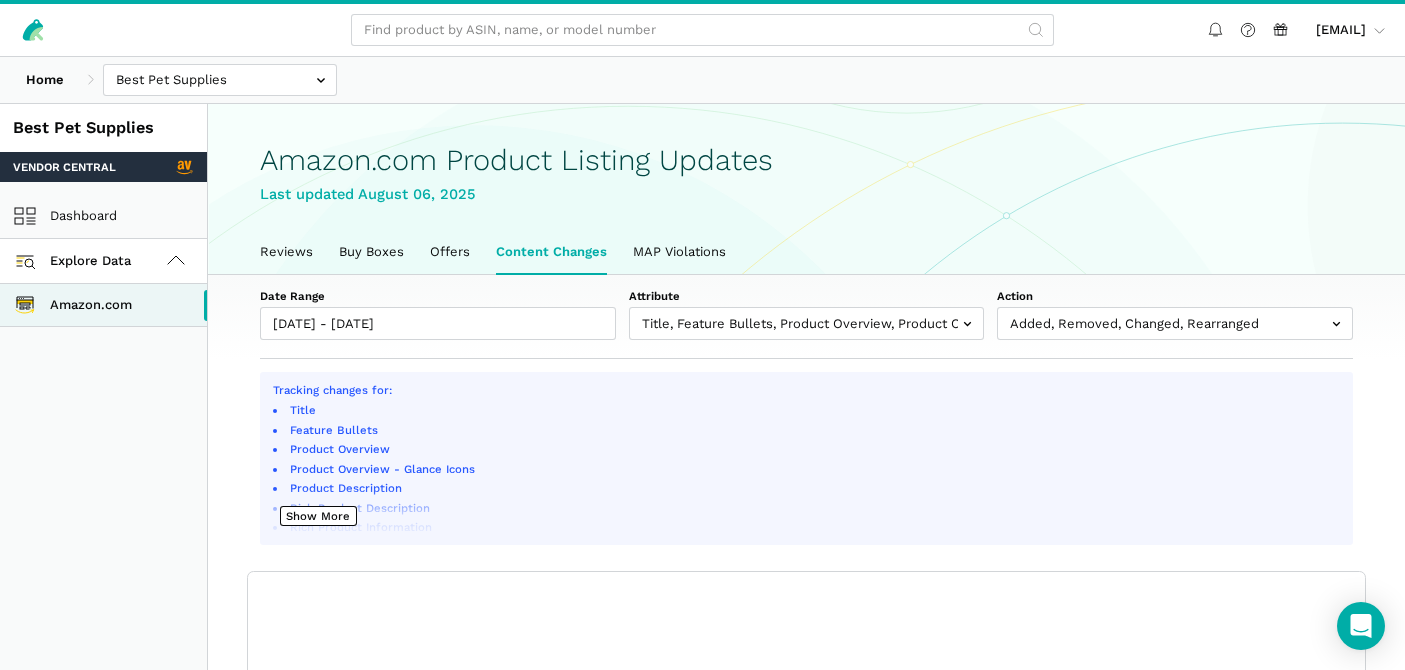scroll, scrollTop: 116, scrollLeft: 0, axis: vertical 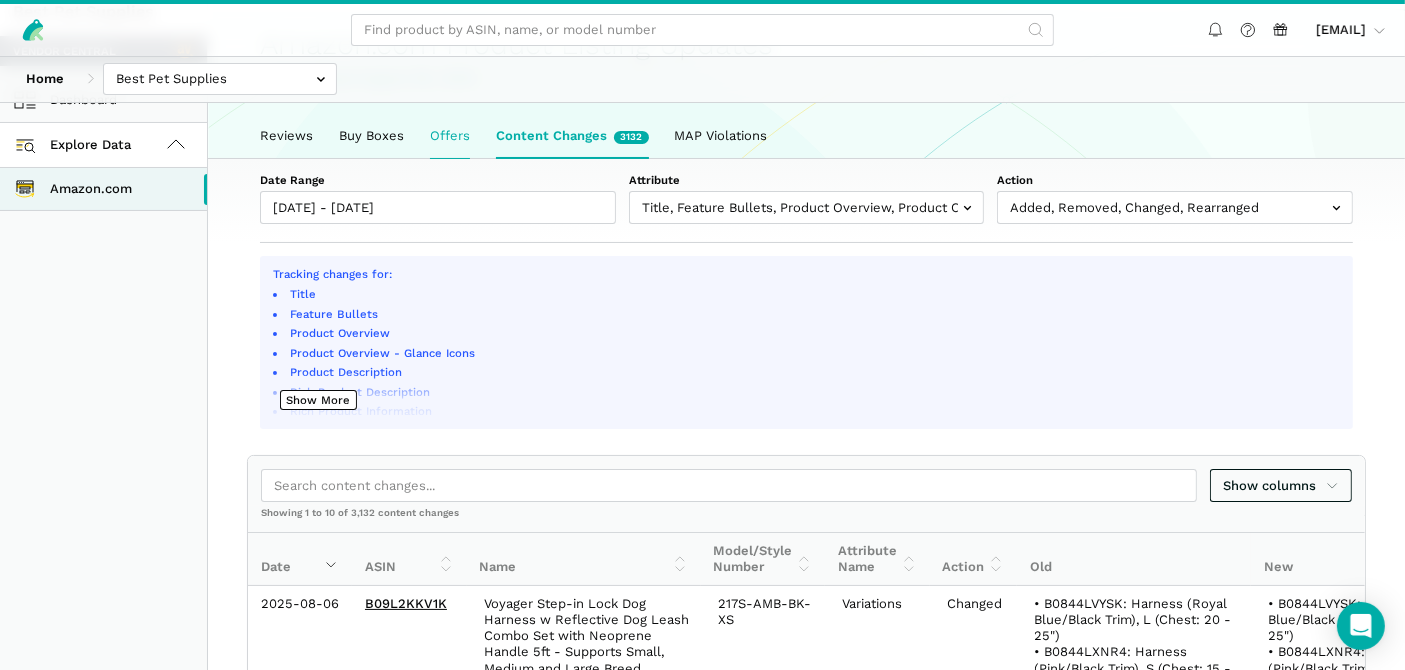 click on "Offers" at bounding box center [450, 136] 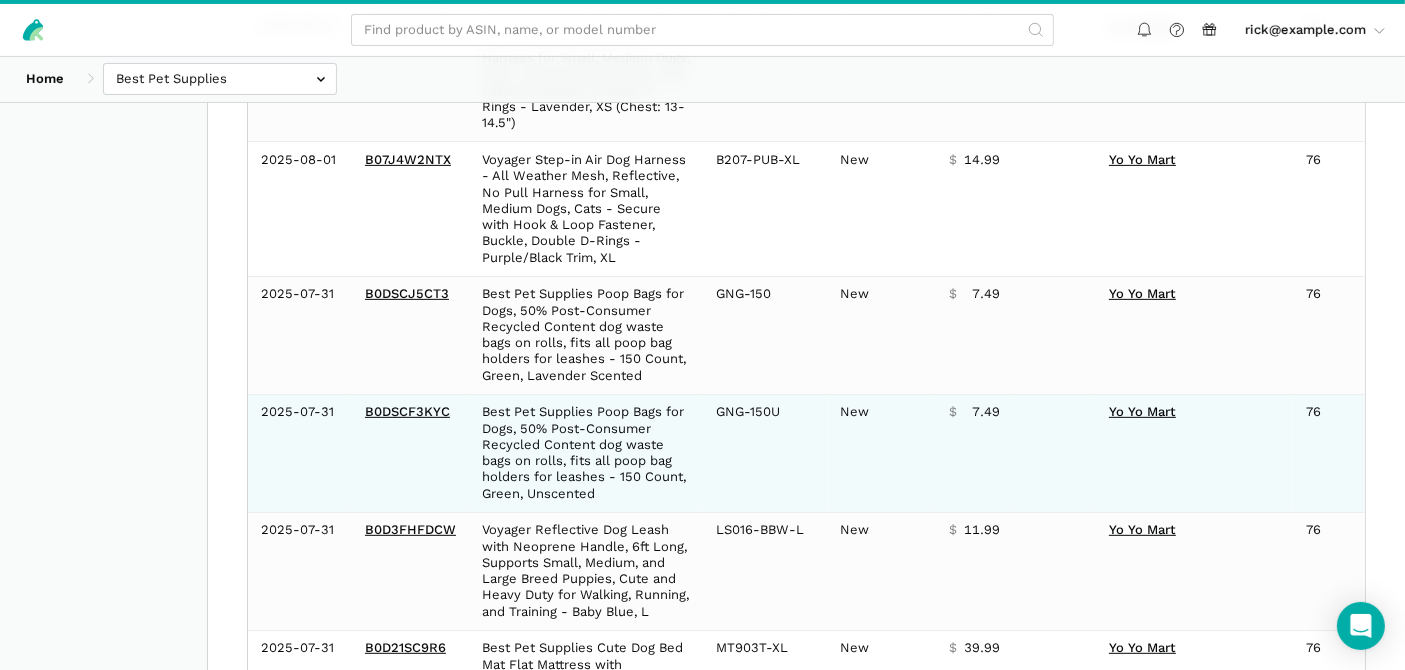 scroll, scrollTop: 777, scrollLeft: 0, axis: vertical 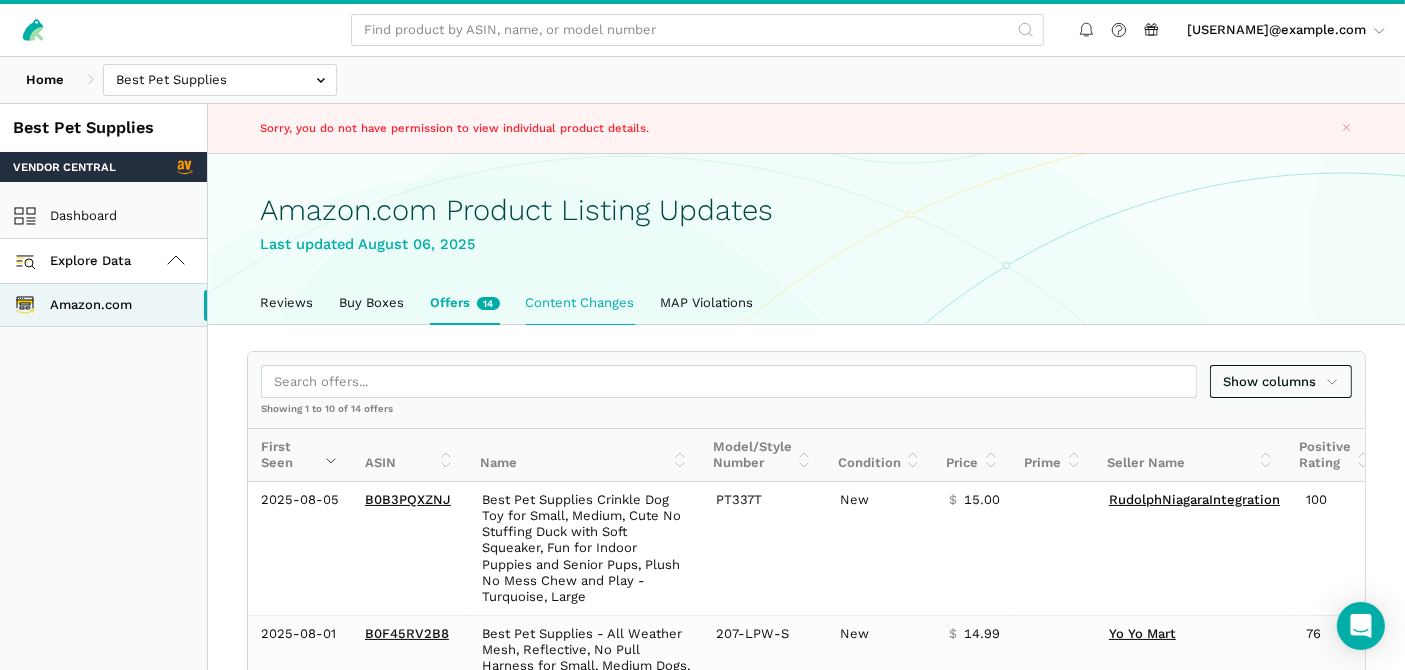 click on "Content Changes" at bounding box center (580, 303) 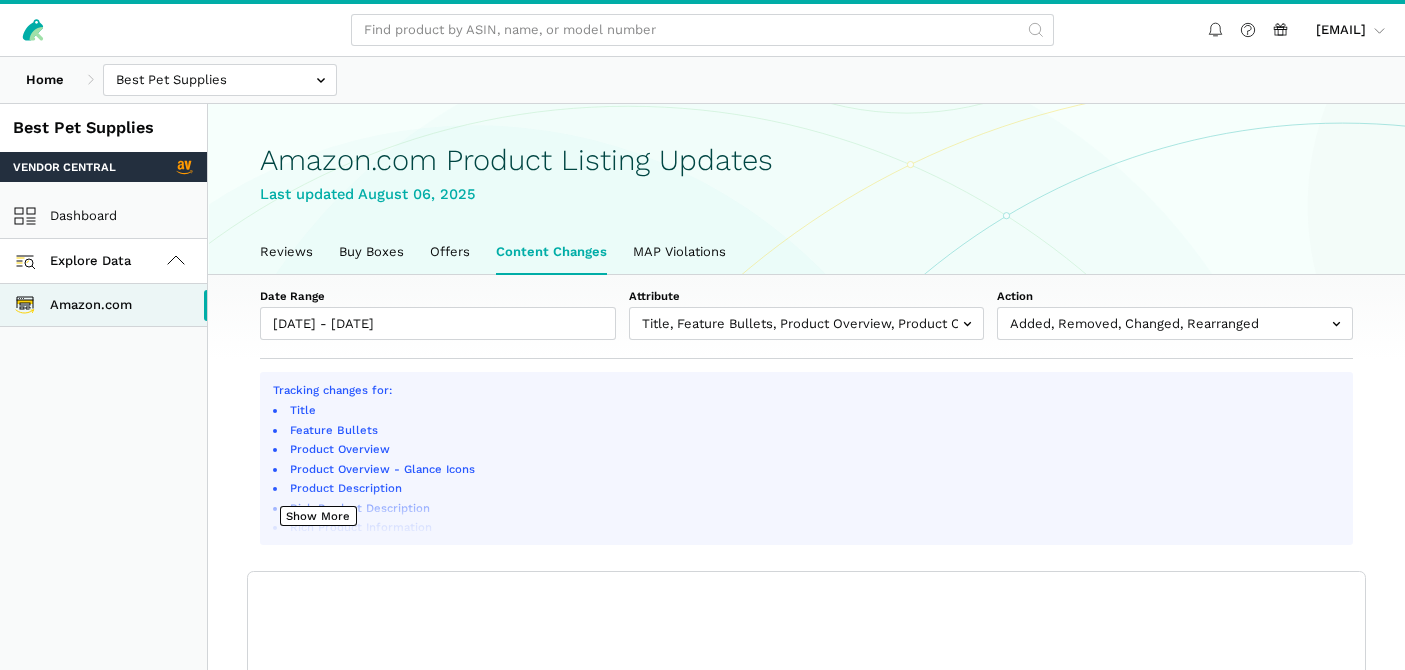 scroll, scrollTop: 0, scrollLeft: 0, axis: both 